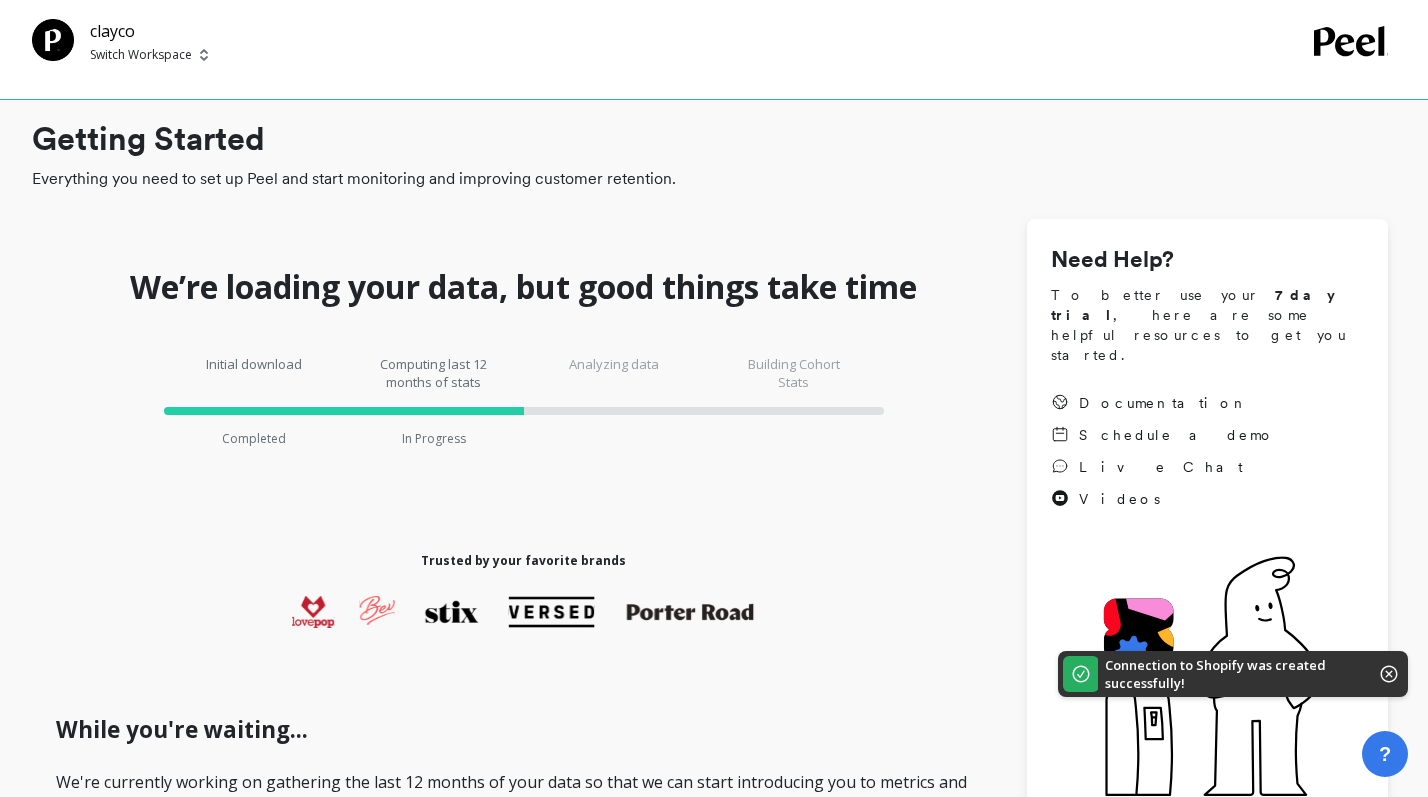 scroll, scrollTop: 0, scrollLeft: 0, axis: both 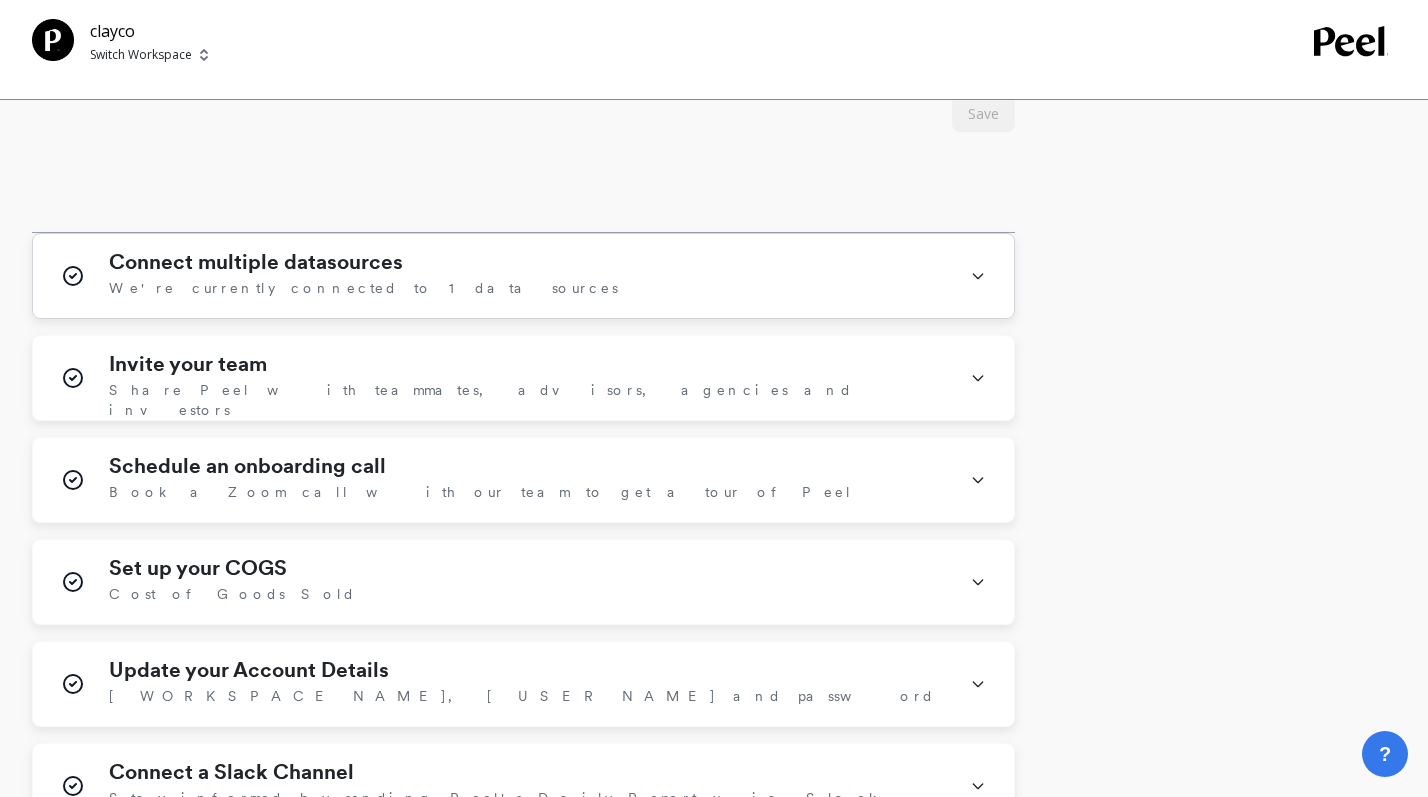 click on "Connect multiple datasources We're currently connected to 1 data sources" at bounding box center (527, 276) 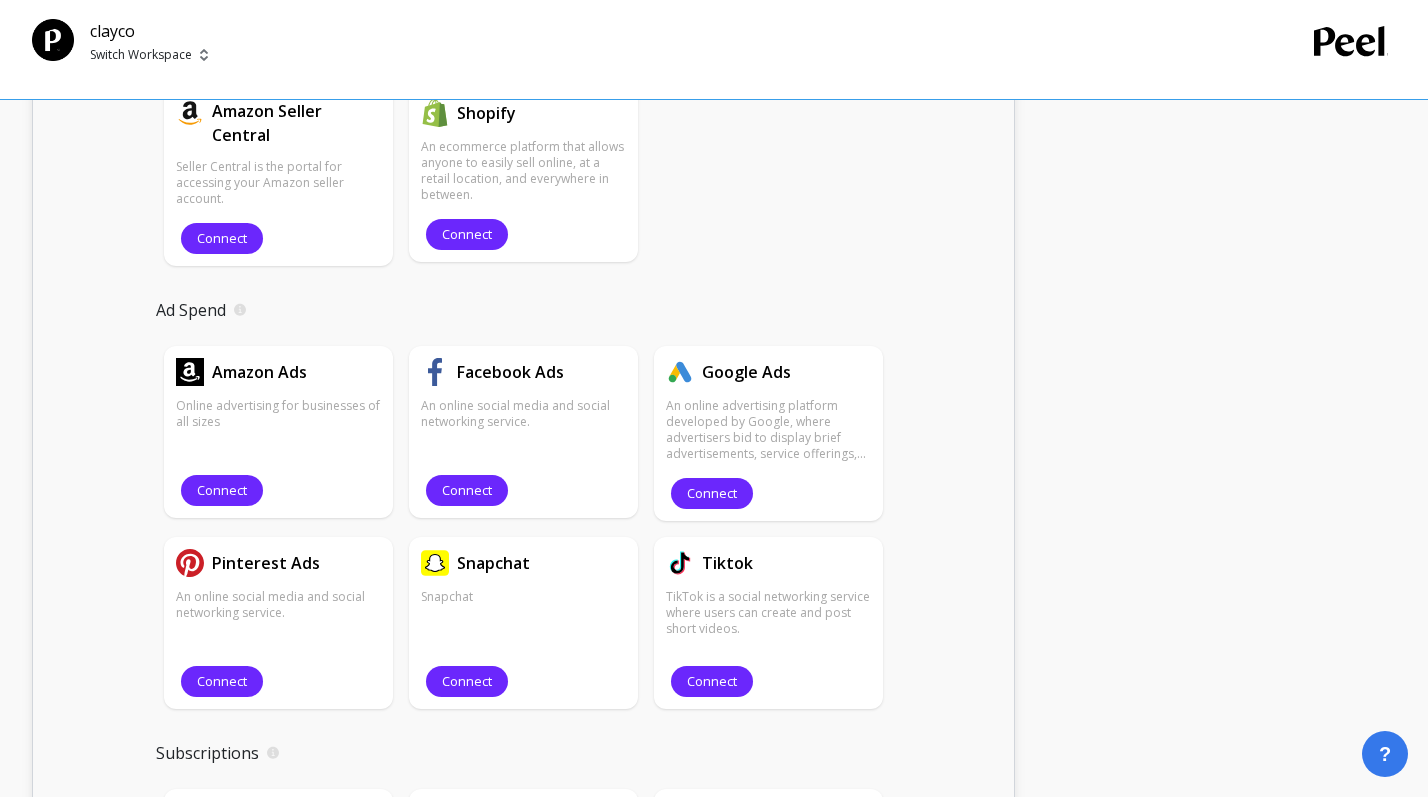 scroll, scrollTop: 1623, scrollLeft: 0, axis: vertical 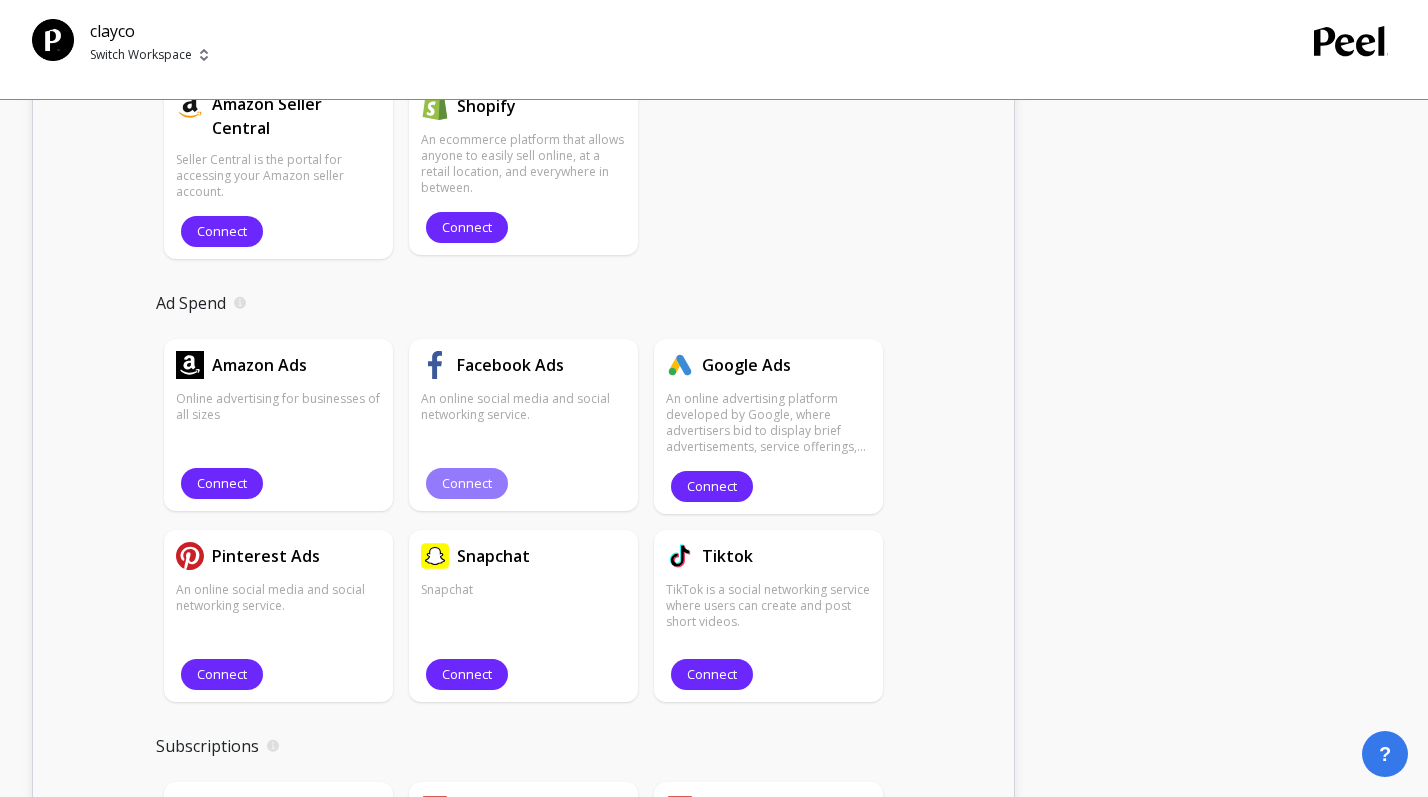 click on "Connect" at bounding box center (467, 483) 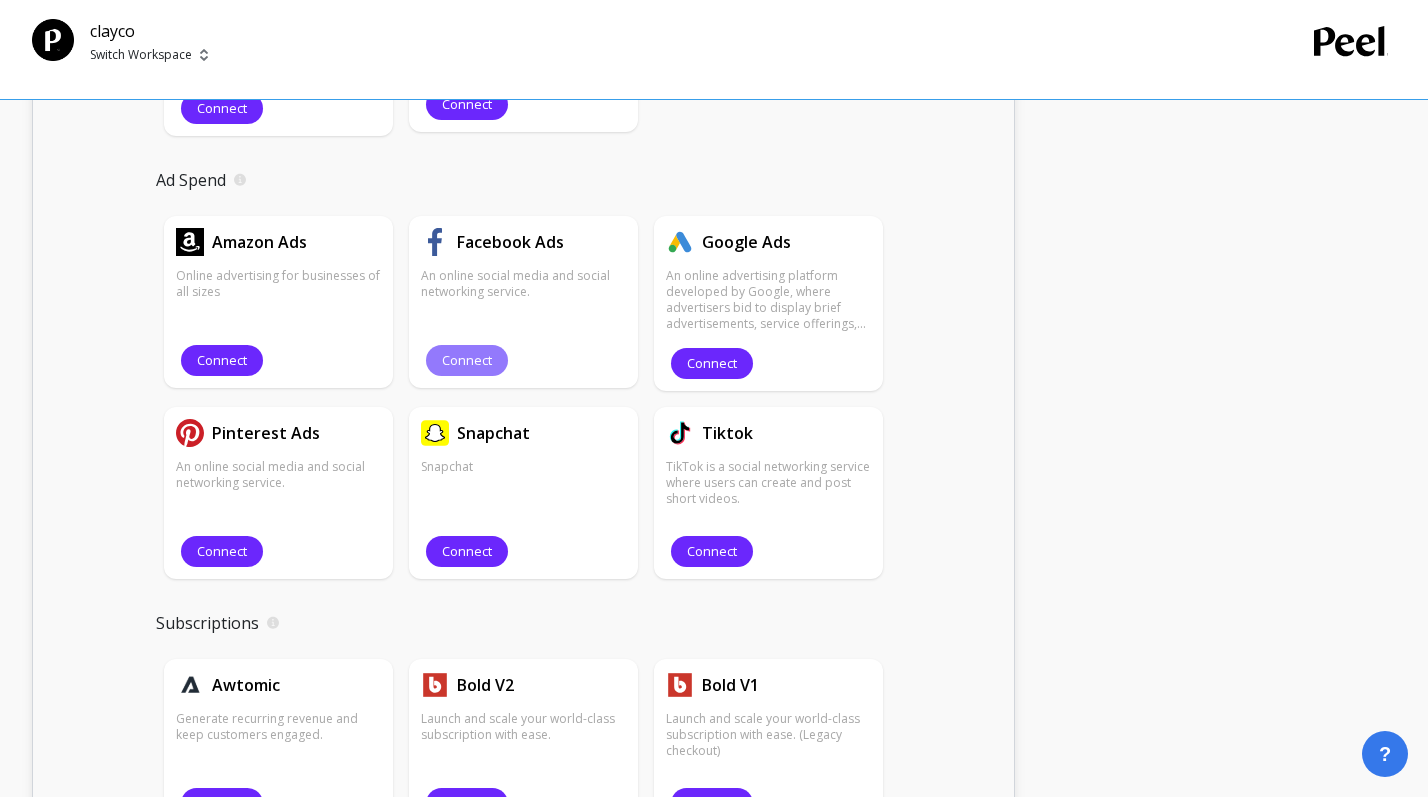 scroll, scrollTop: 1765, scrollLeft: 0, axis: vertical 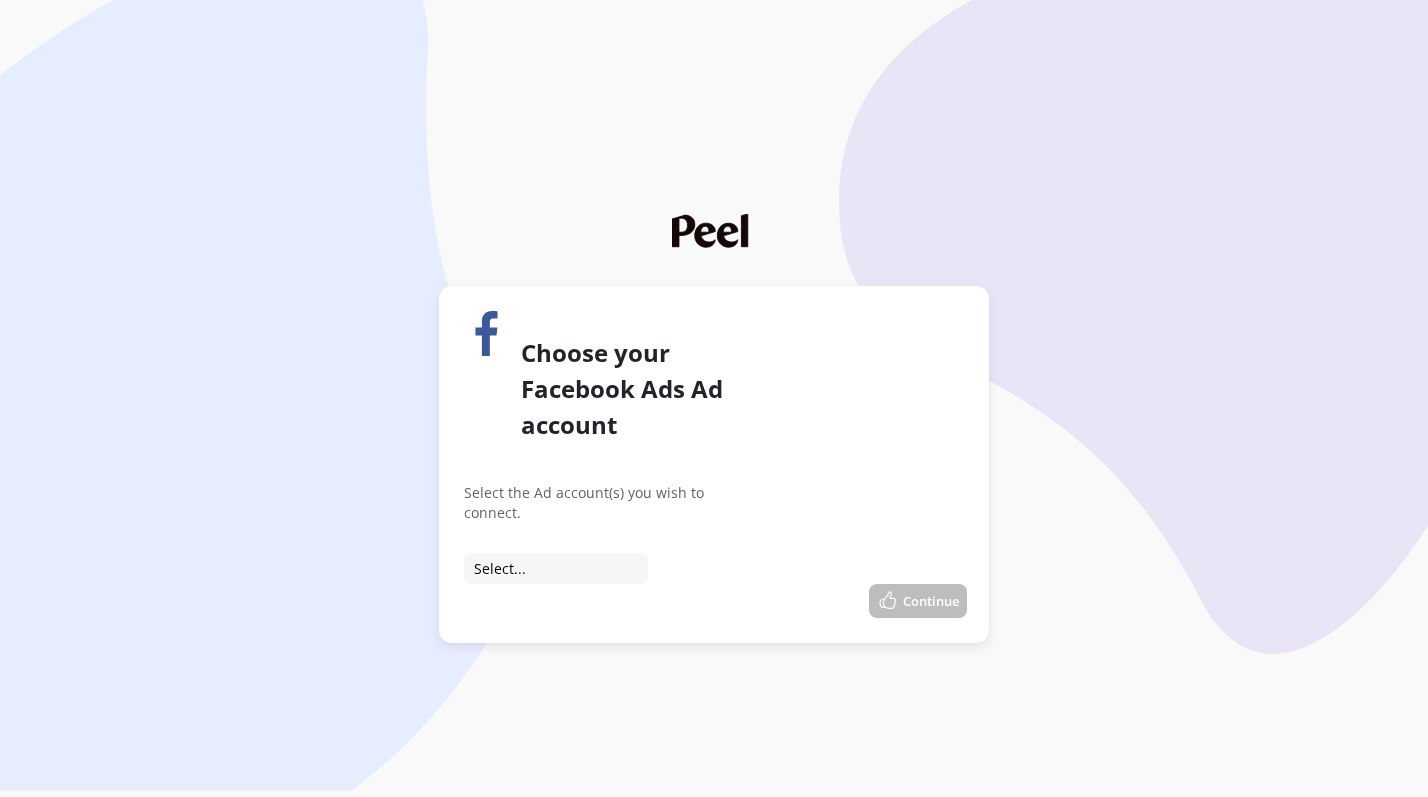 click on "Select...
Connect to ClayCo Bodycare
Connect to ClayCo X Blinkit
Connect to ClayCo Cosmetics Pvt Ltd" at bounding box center (556, 568) 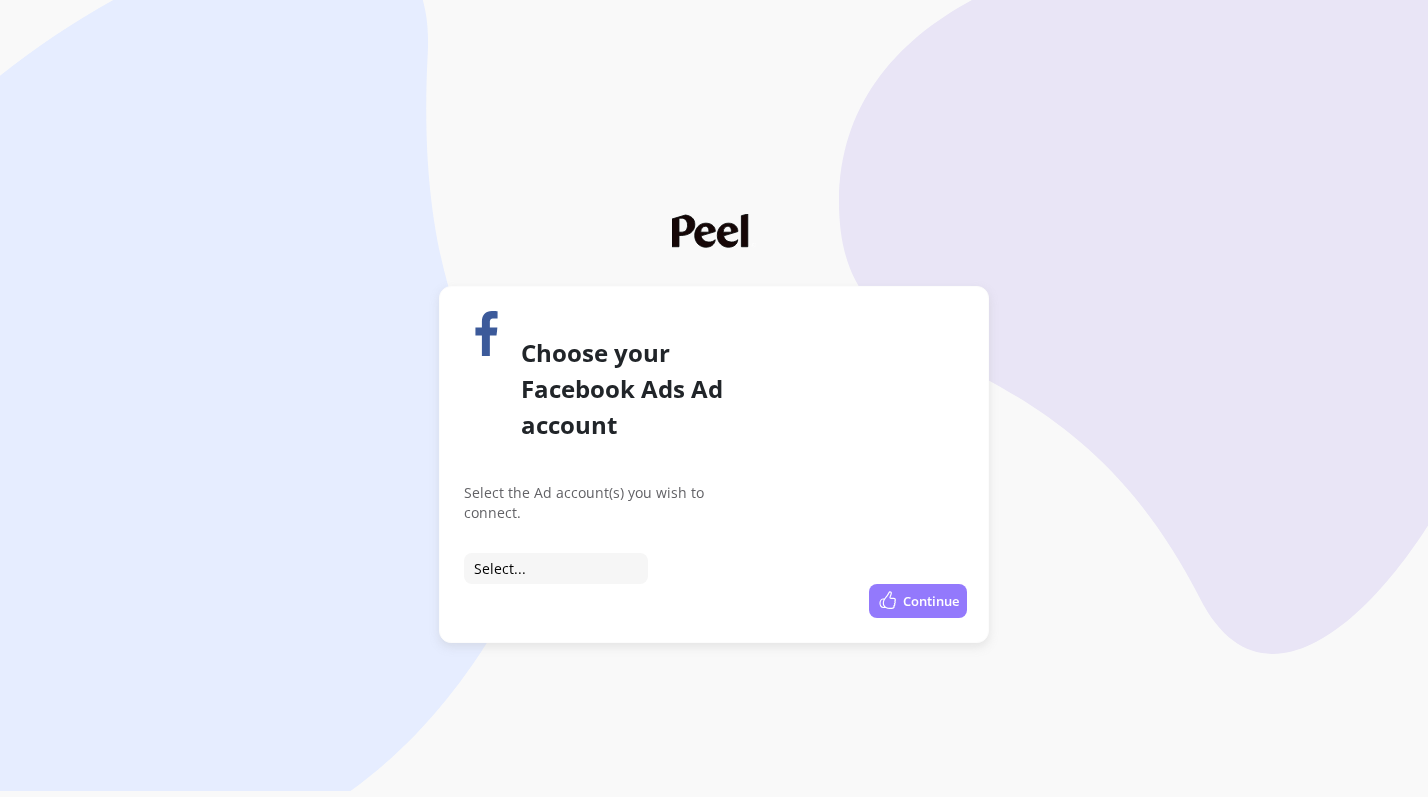 click on "Continue" at bounding box center (918, 601) 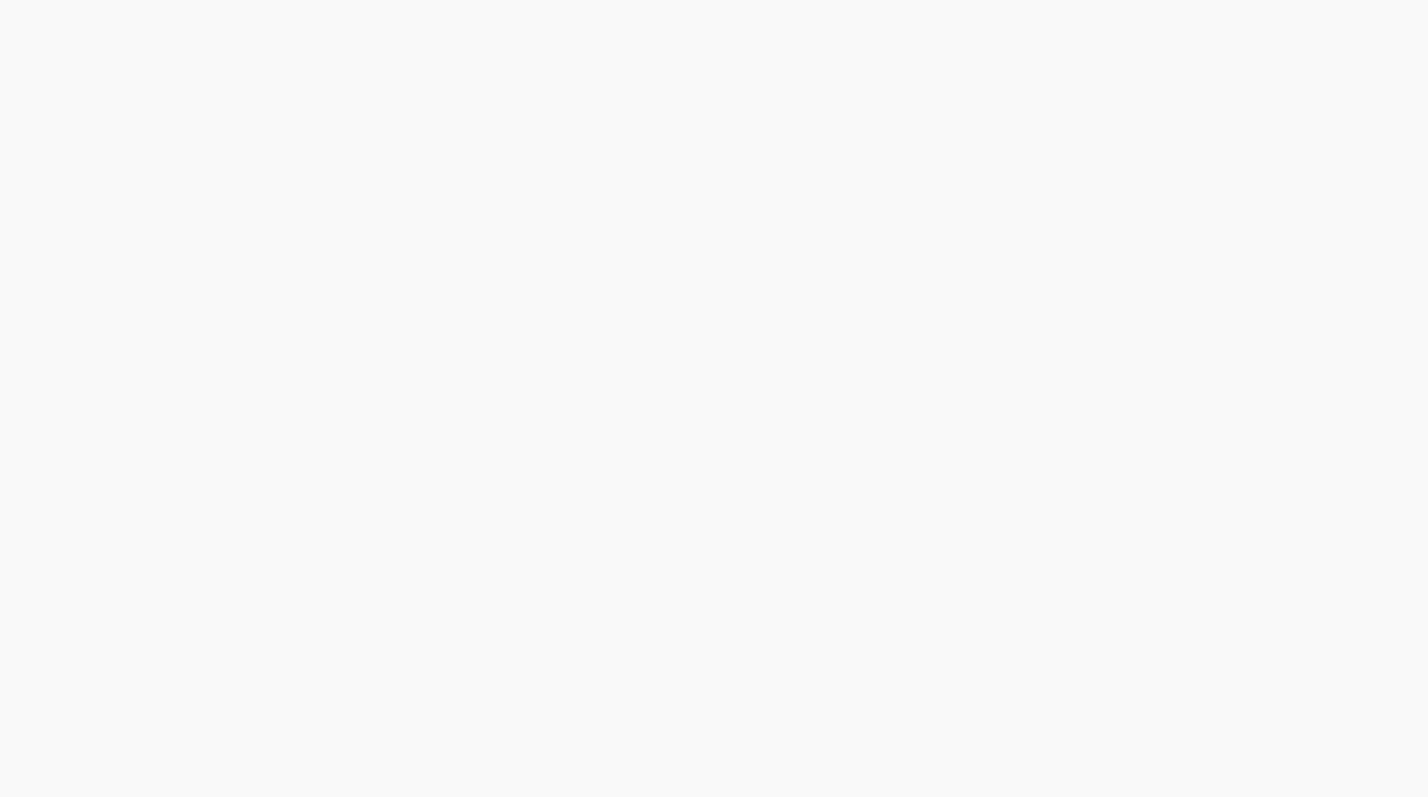 scroll, scrollTop: 0, scrollLeft: 0, axis: both 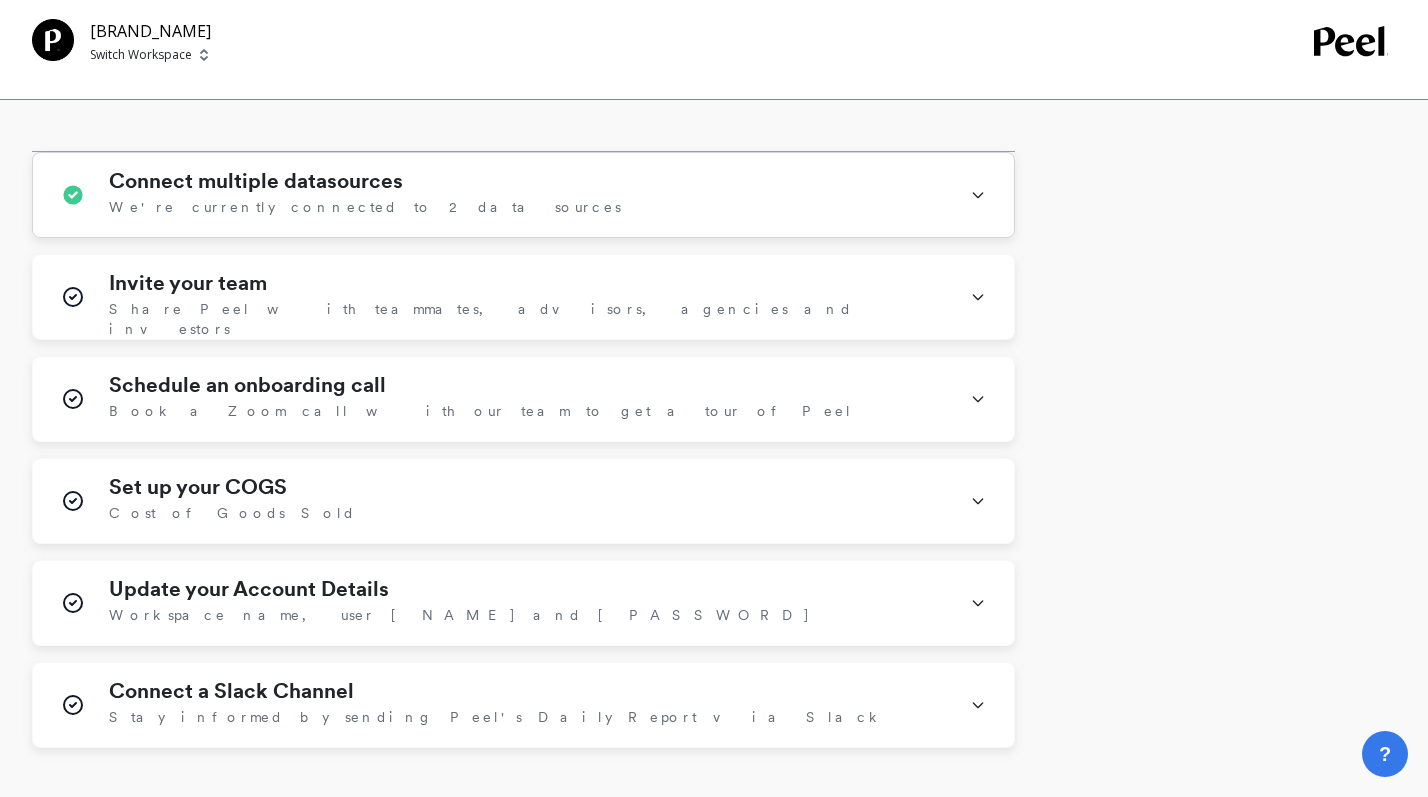 click on "Connect multiple datasources We're currently connected to 2 data sources" at bounding box center [523, 195] 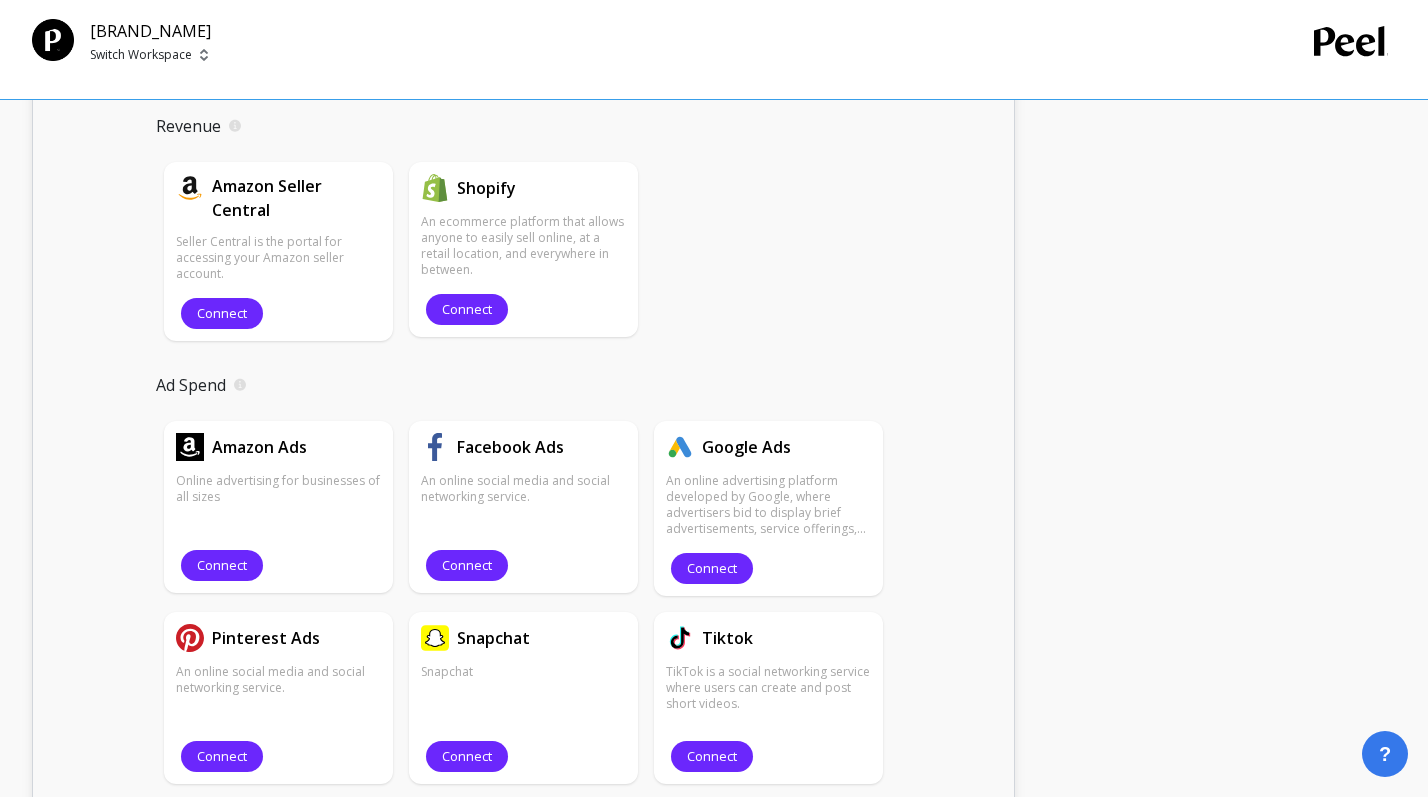 scroll, scrollTop: 1542, scrollLeft: 0, axis: vertical 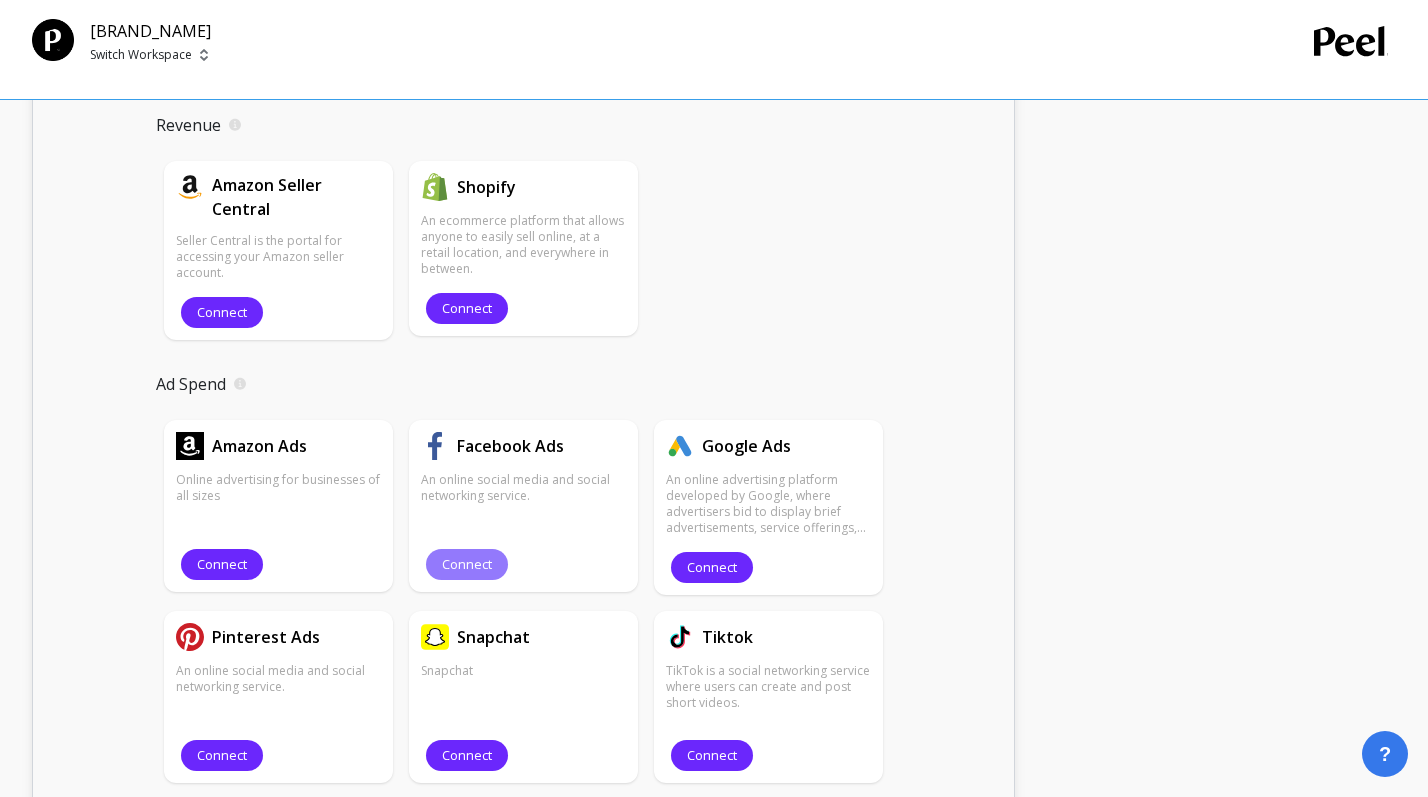 click on "Connect" at bounding box center (467, 564) 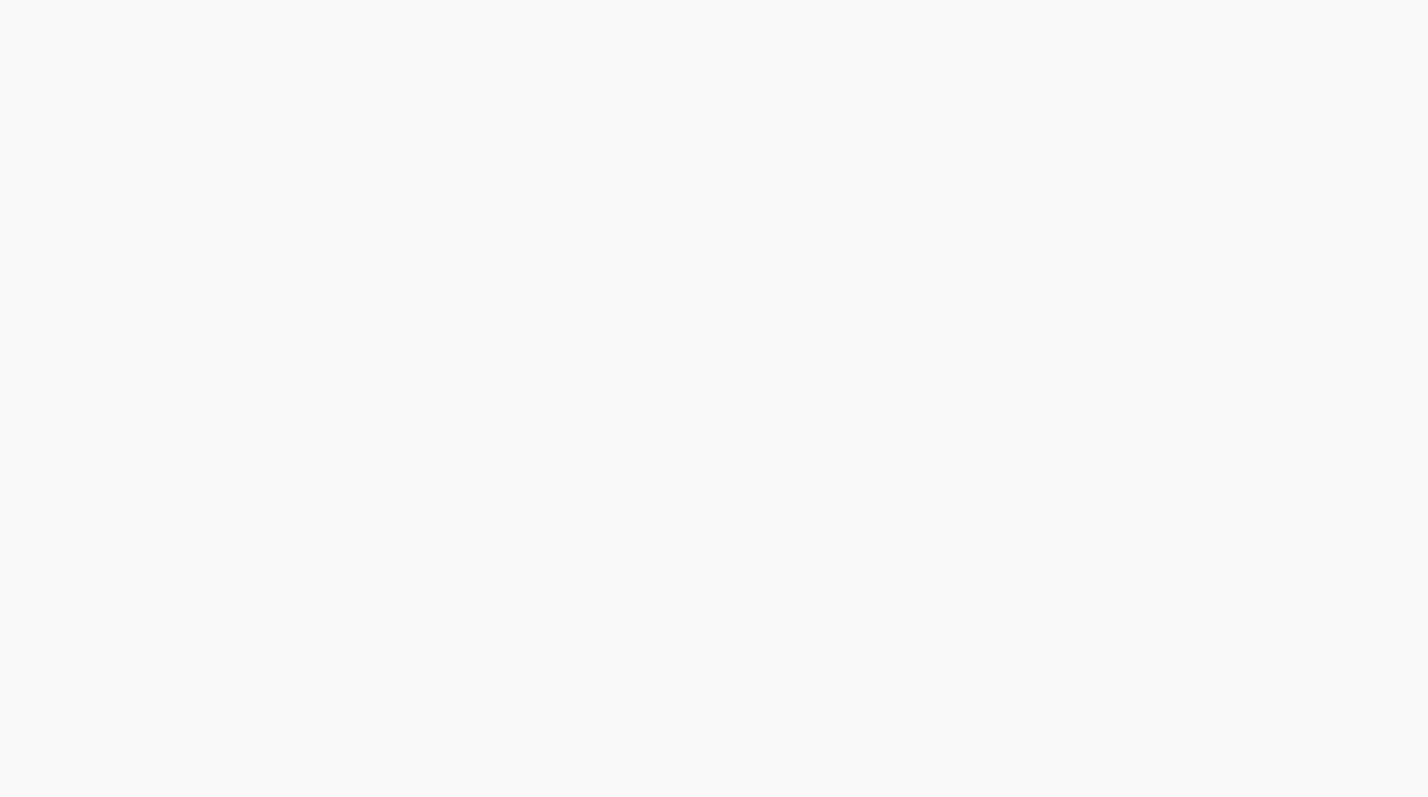 scroll, scrollTop: 0, scrollLeft: 0, axis: both 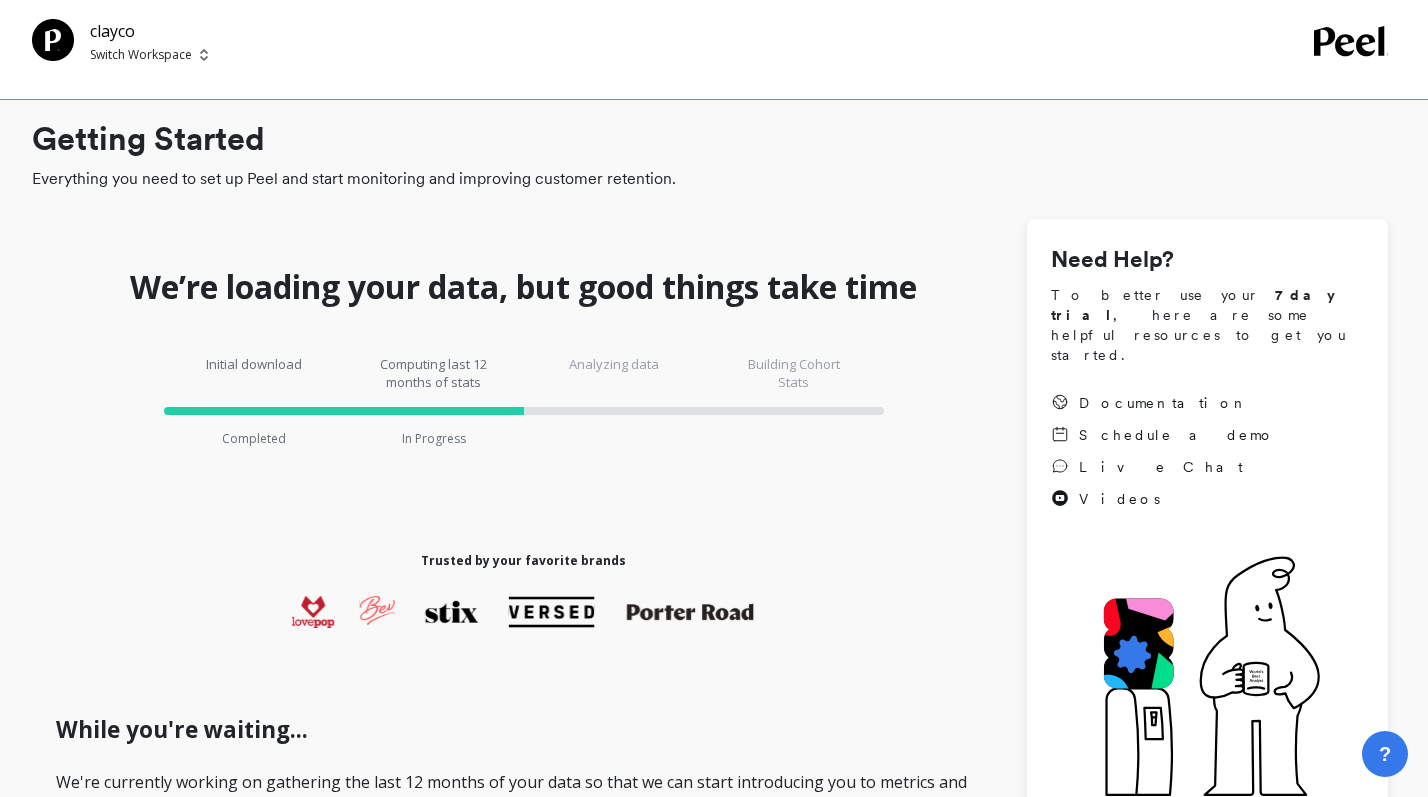 click on "Switch Workspace" at bounding box center (141, 55) 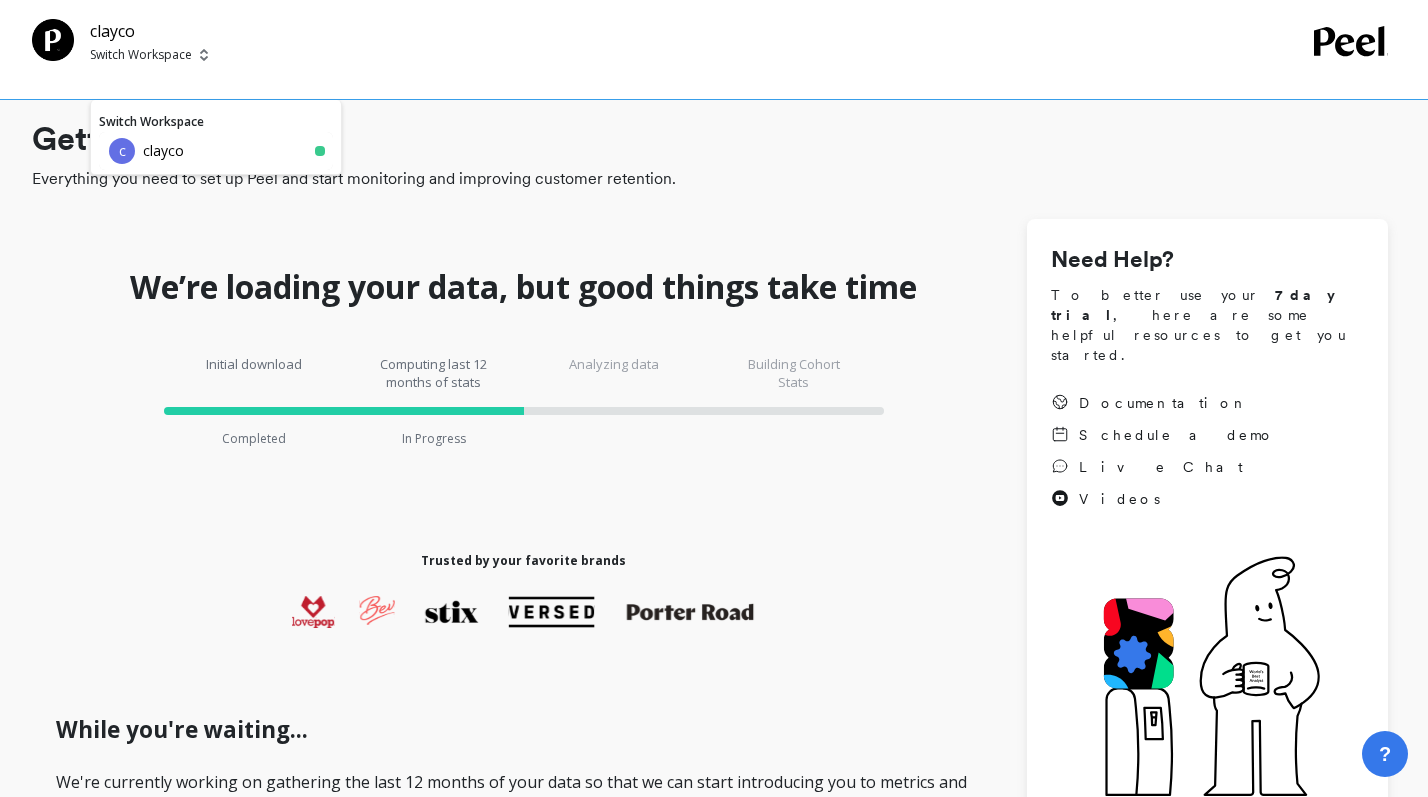click on "Switch Workspace" at bounding box center (141, 55) 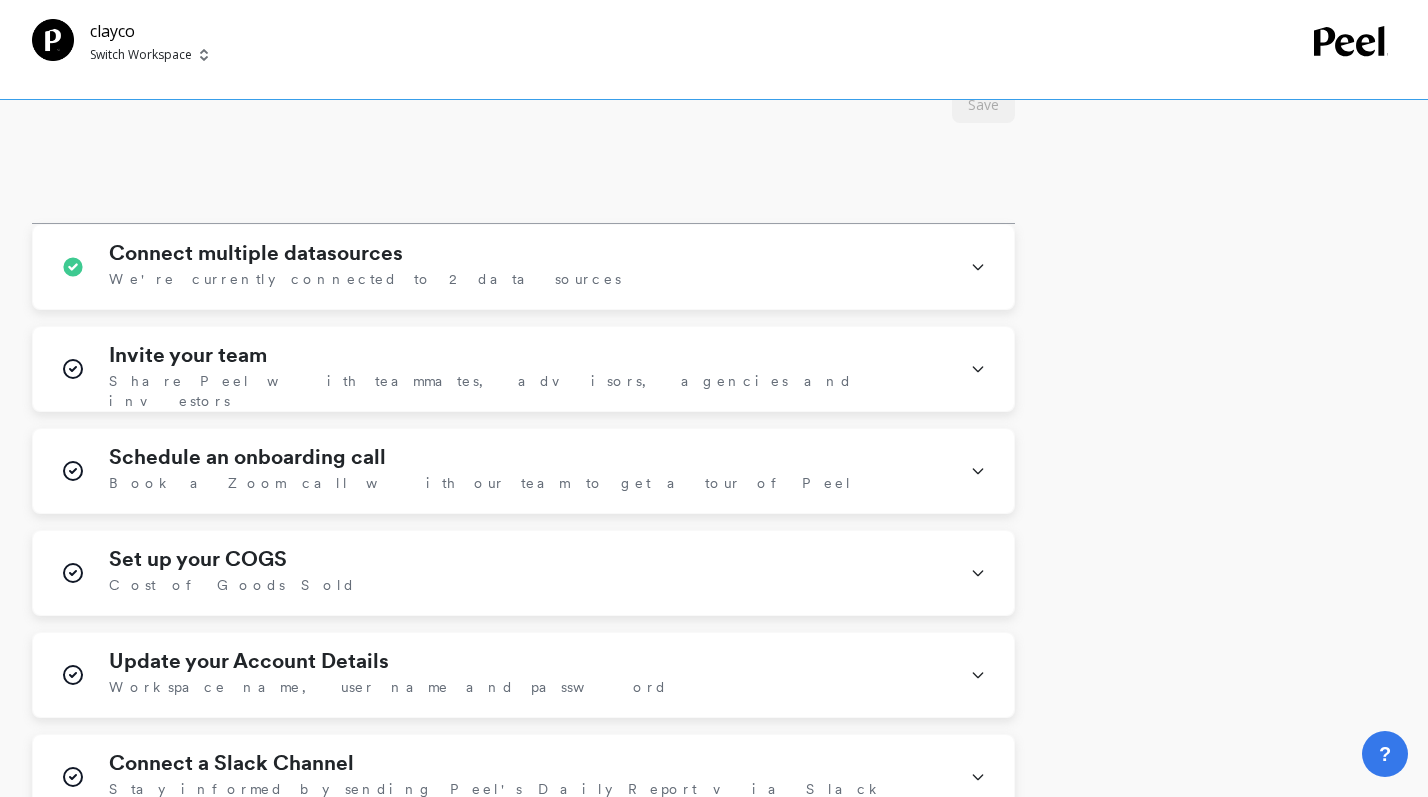 scroll, scrollTop: 1239, scrollLeft: 0, axis: vertical 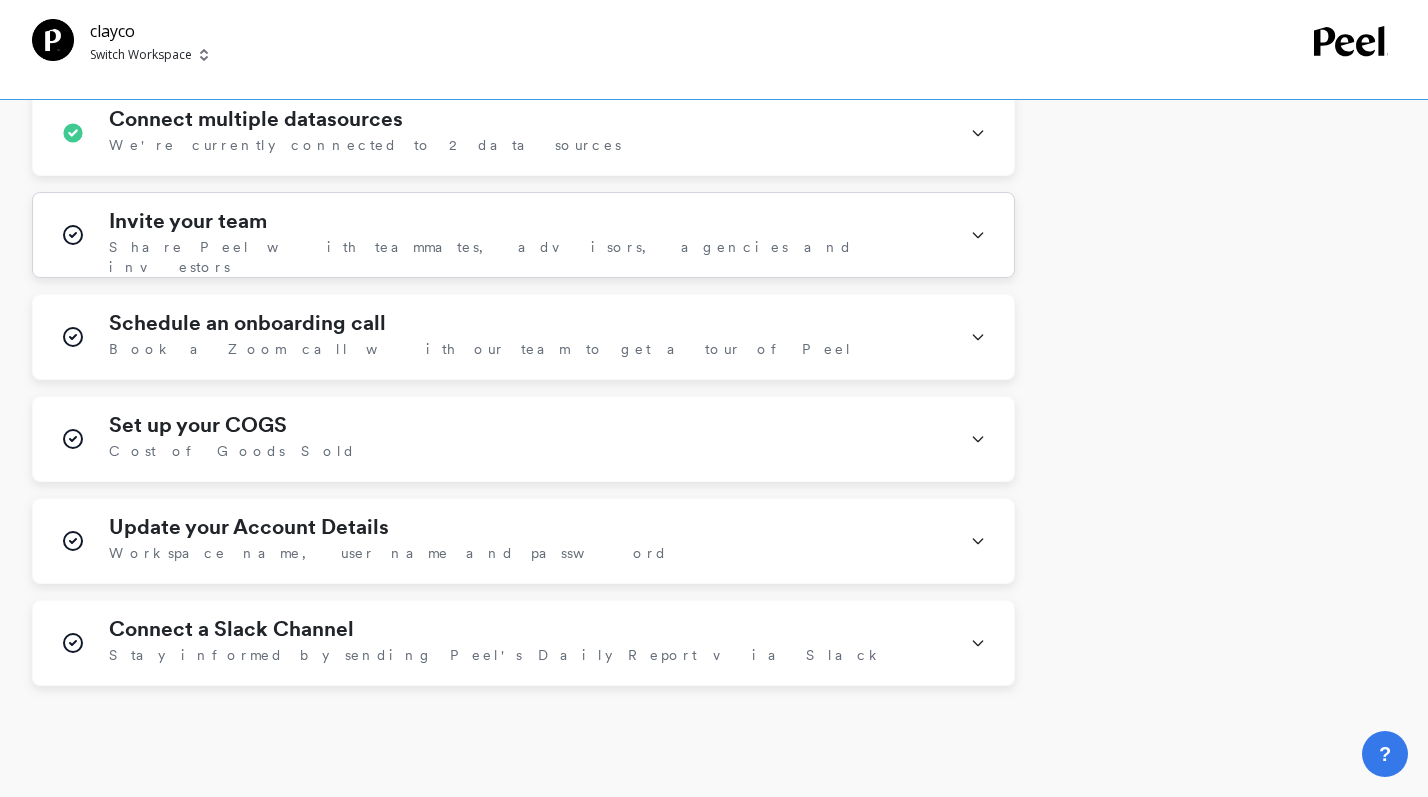 click on "Invite your team Share Peel with teammates, advisors, agencies and investors" at bounding box center (527, 235) 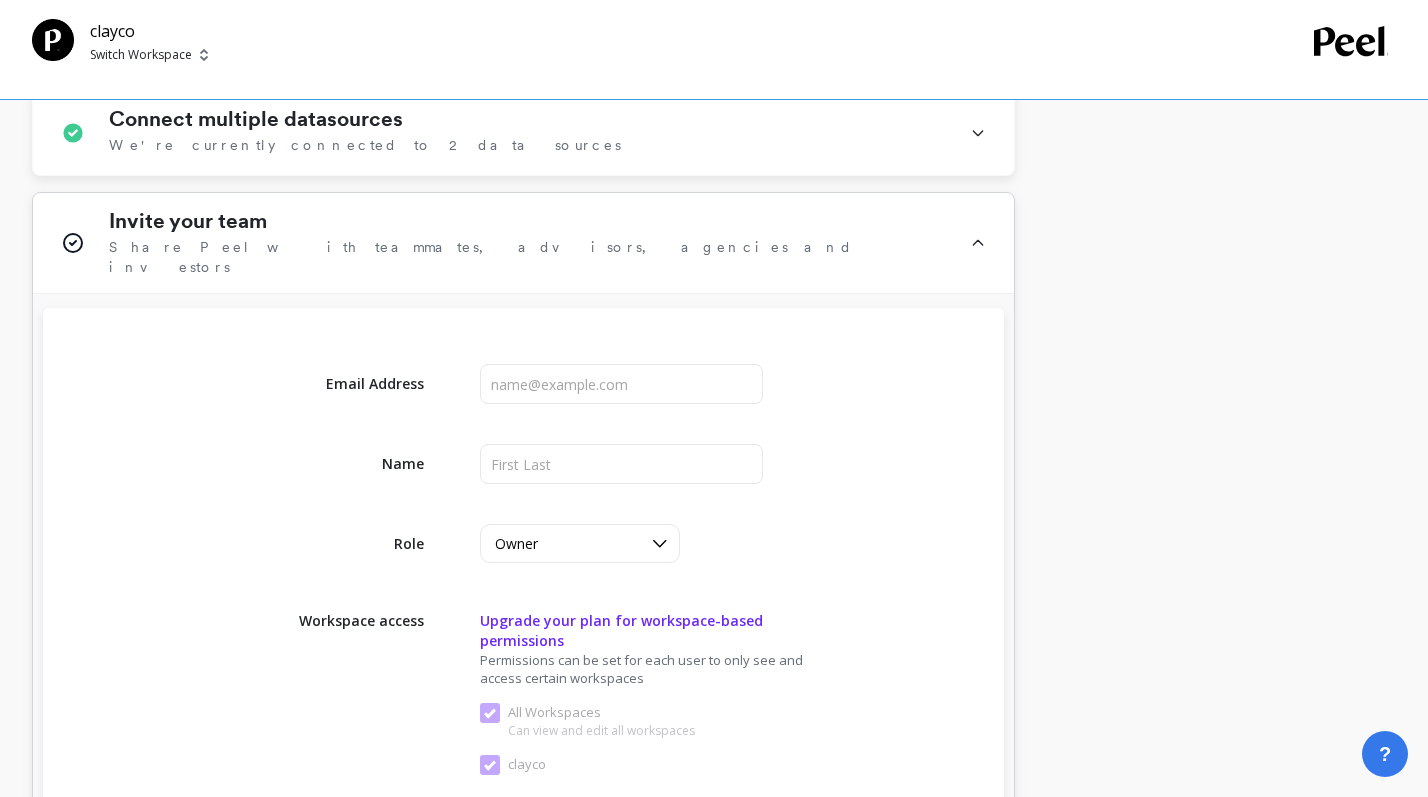 click on "Invite your team Share Peel with teammates, advisors, agencies and investors" at bounding box center [527, 243] 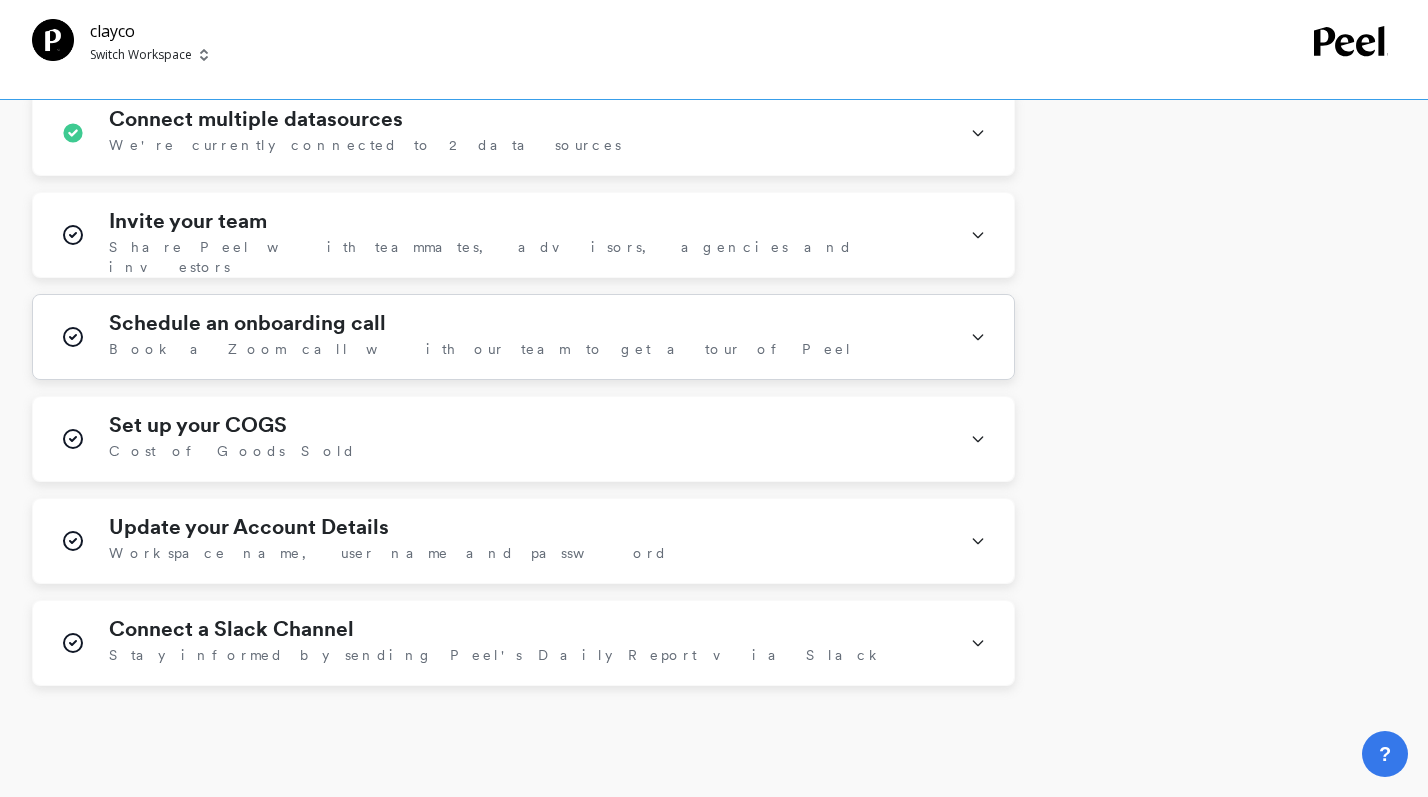 click on "Schedule an onboarding call Book a Zoom call with our team to get a tour of Peel" at bounding box center [527, 337] 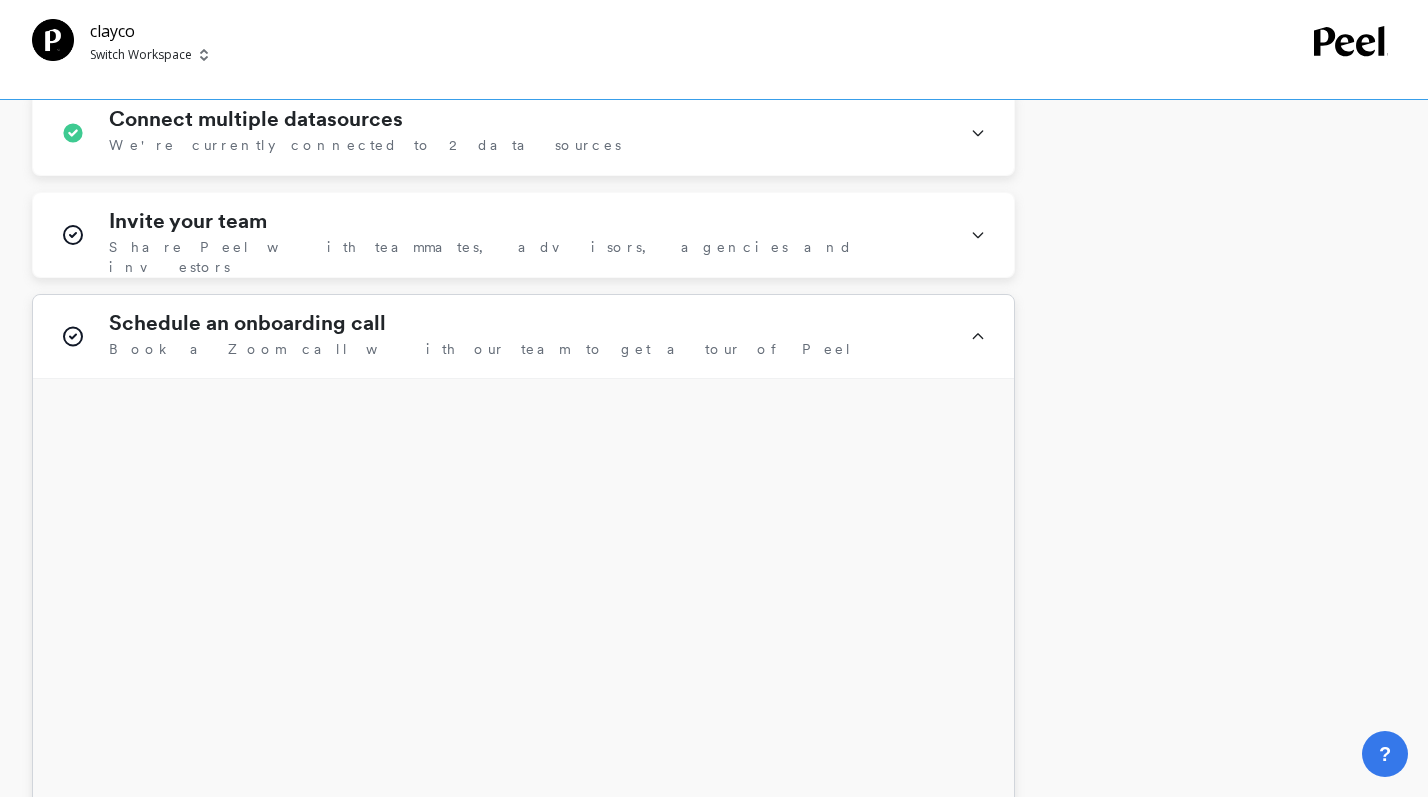 click on "Schedule an onboarding call Book a Zoom call with our team to get a tour of Peel" at bounding box center (527, 336) 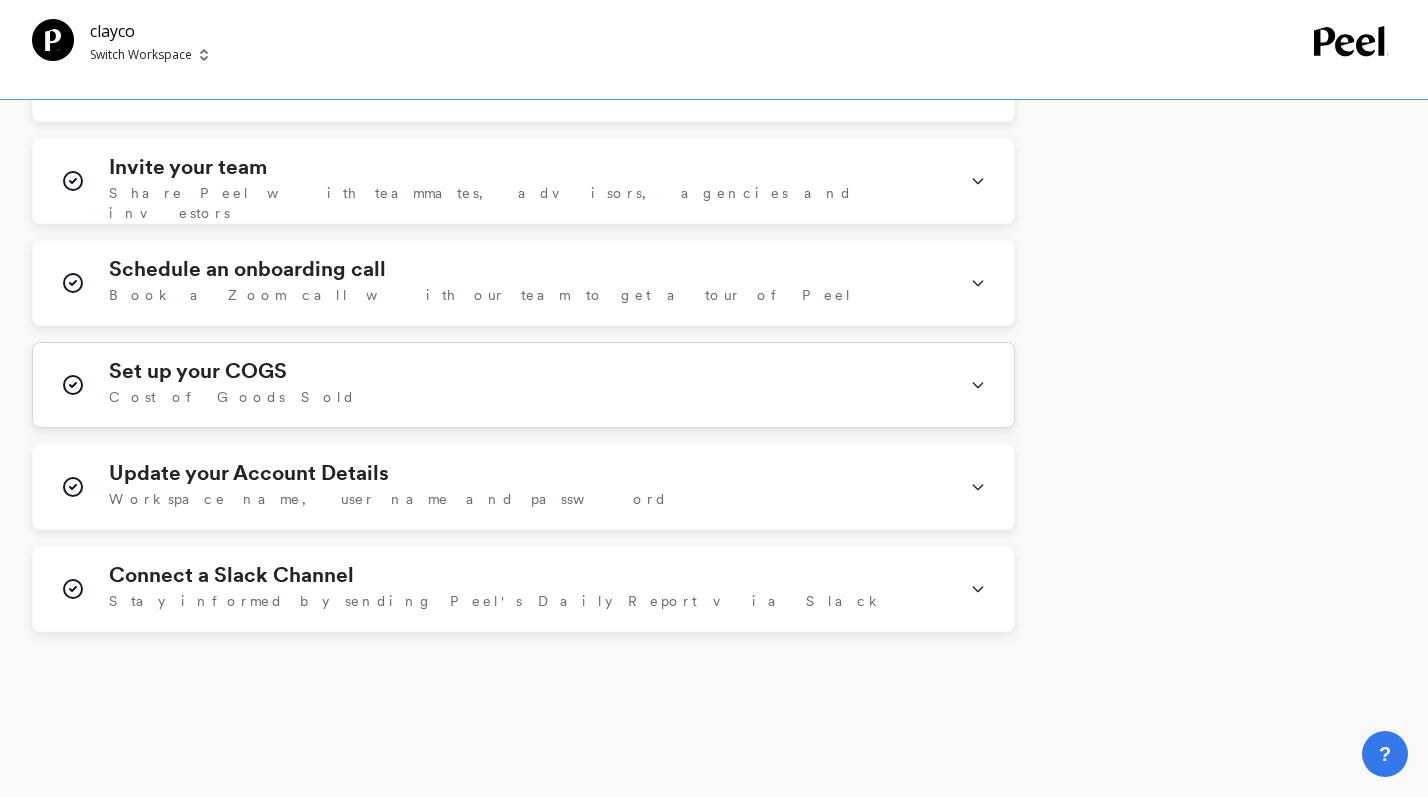 scroll, scrollTop: 1349, scrollLeft: 0, axis: vertical 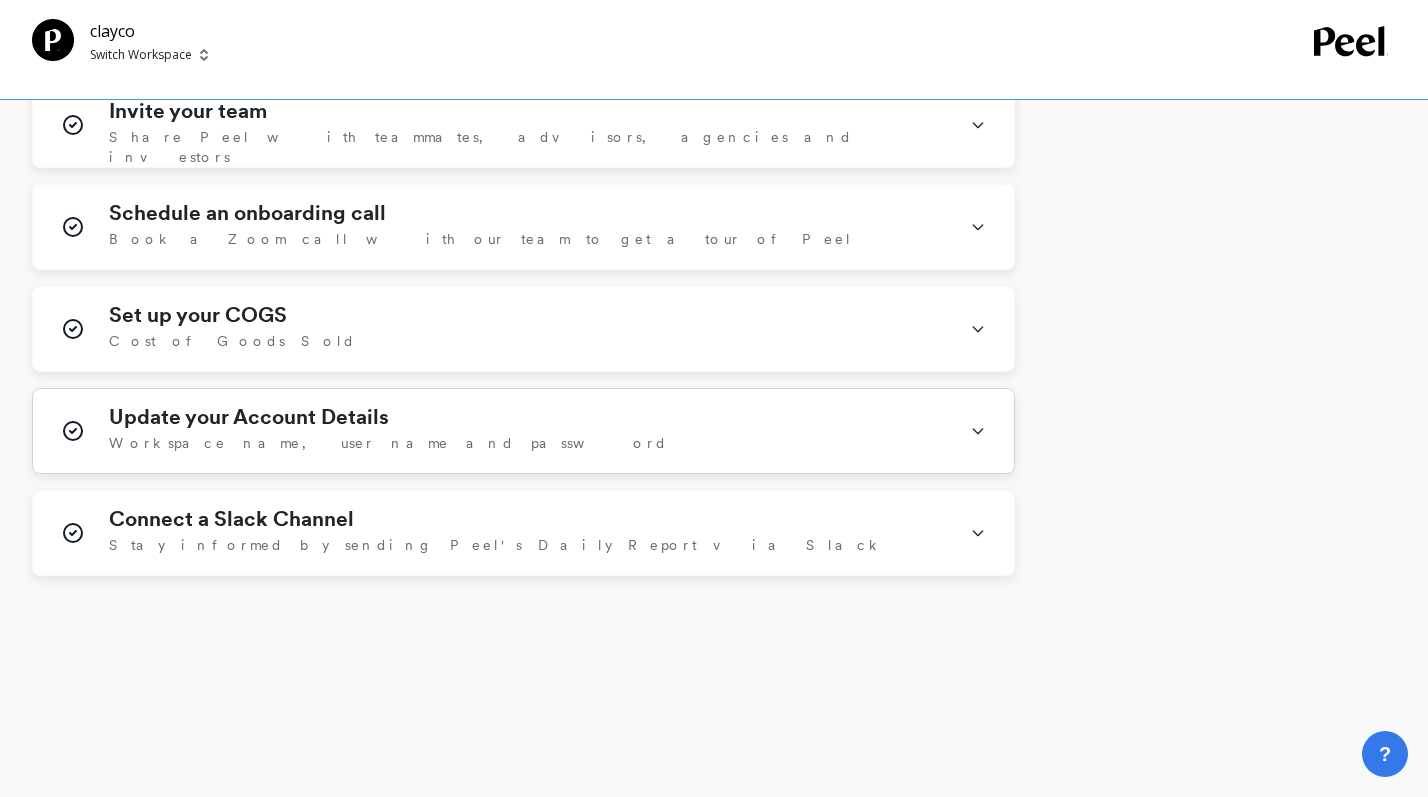 click on "Update your Account Details Workspace name, user name and password" at bounding box center [527, 431] 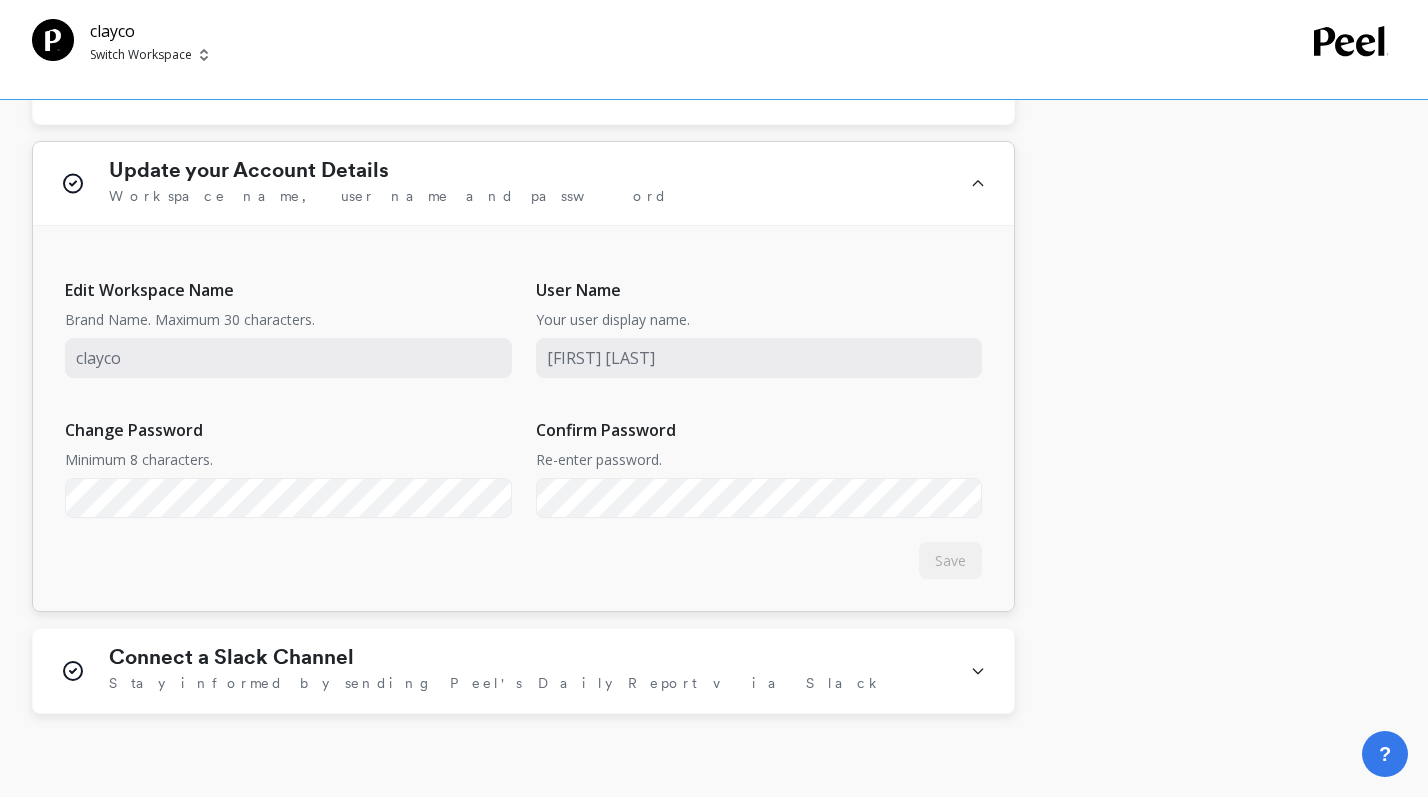 scroll, scrollTop: 1599, scrollLeft: 0, axis: vertical 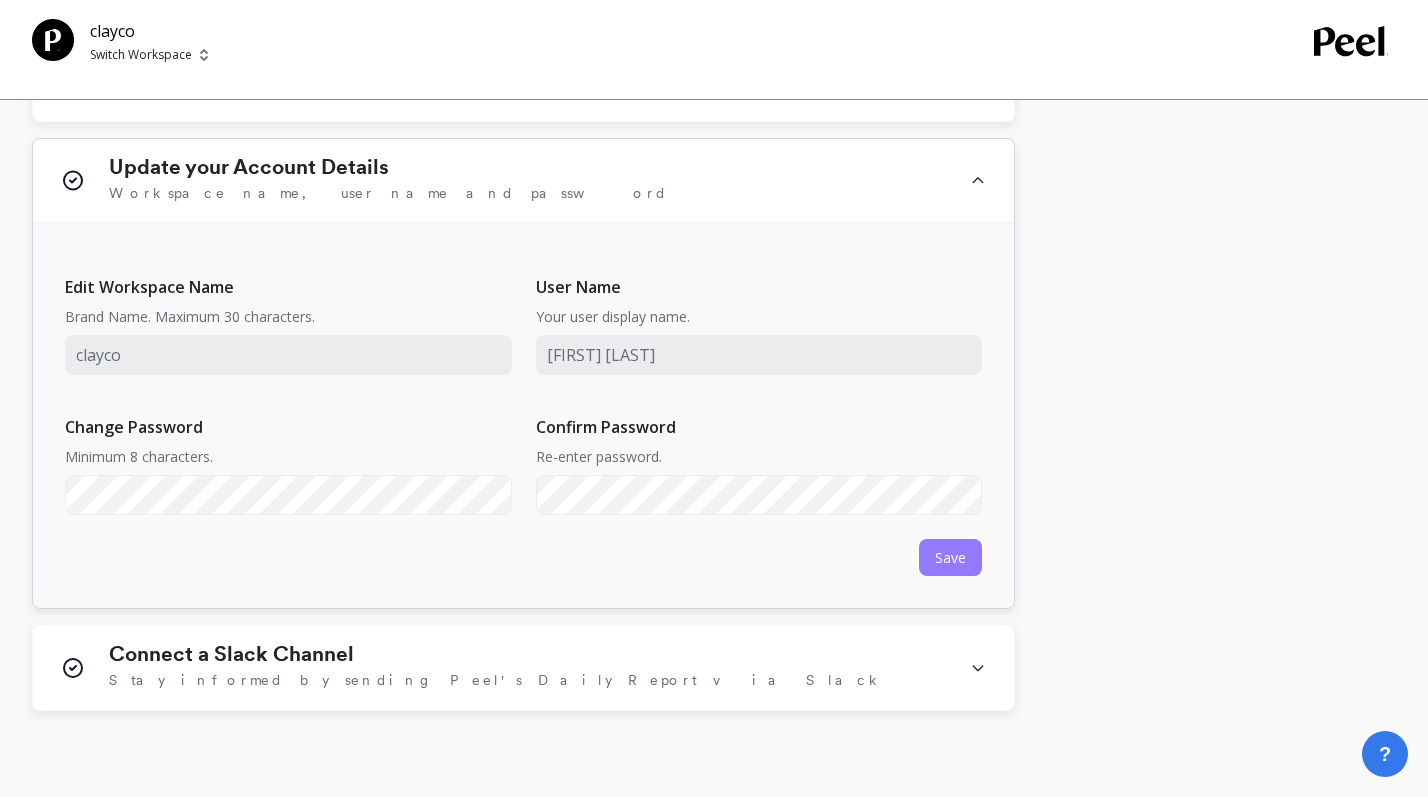 click on "Save" at bounding box center [950, 557] 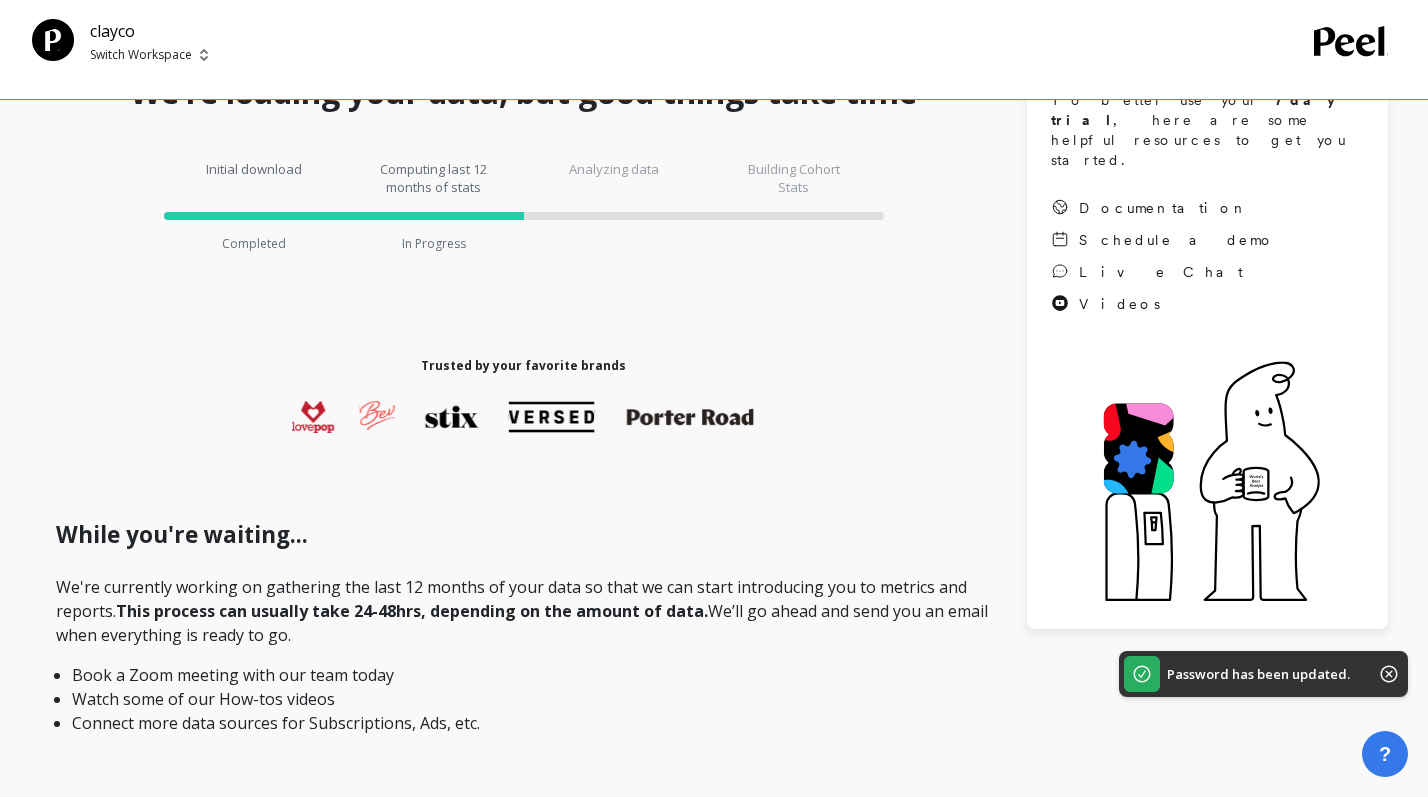 scroll, scrollTop: 0, scrollLeft: 0, axis: both 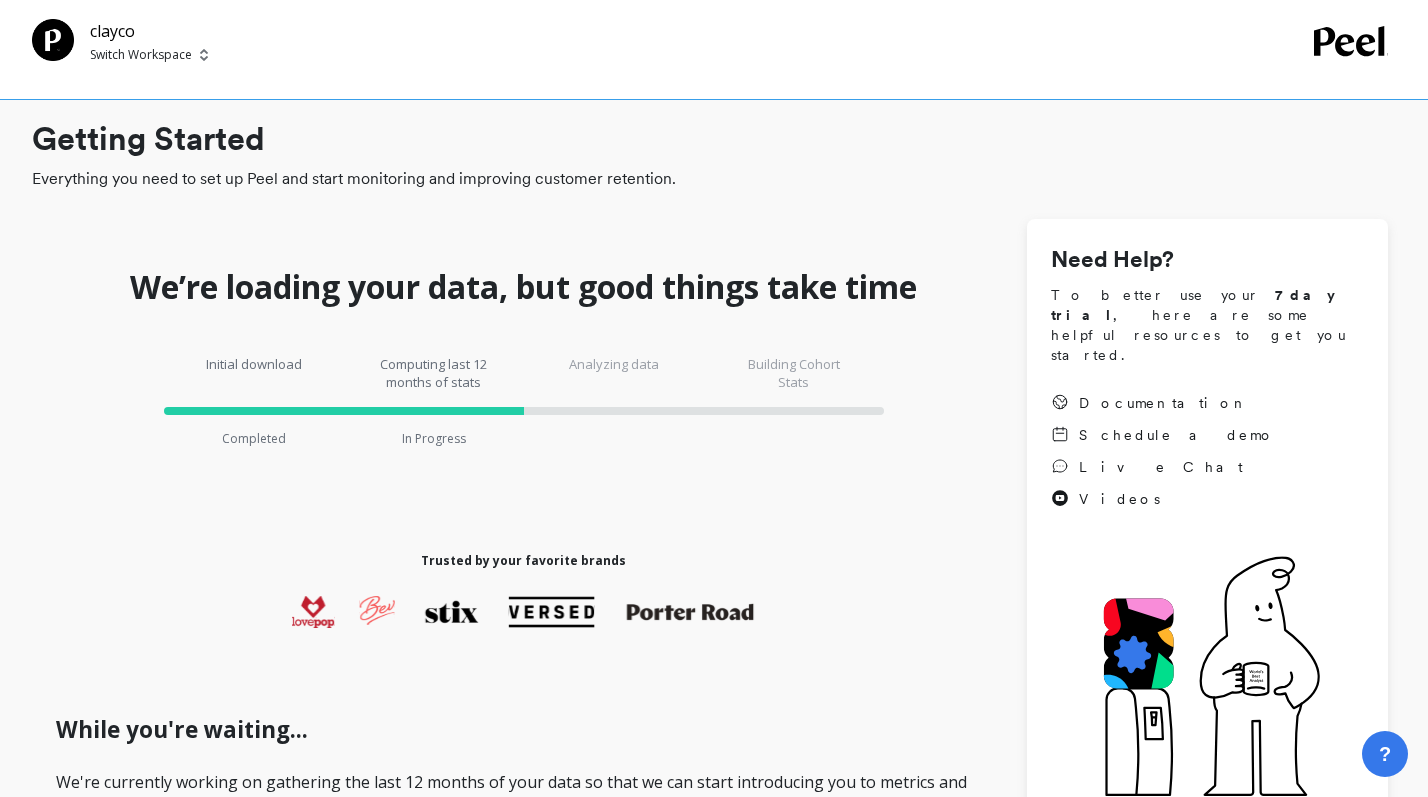 click on "Analyzing data" at bounding box center [614, 373] 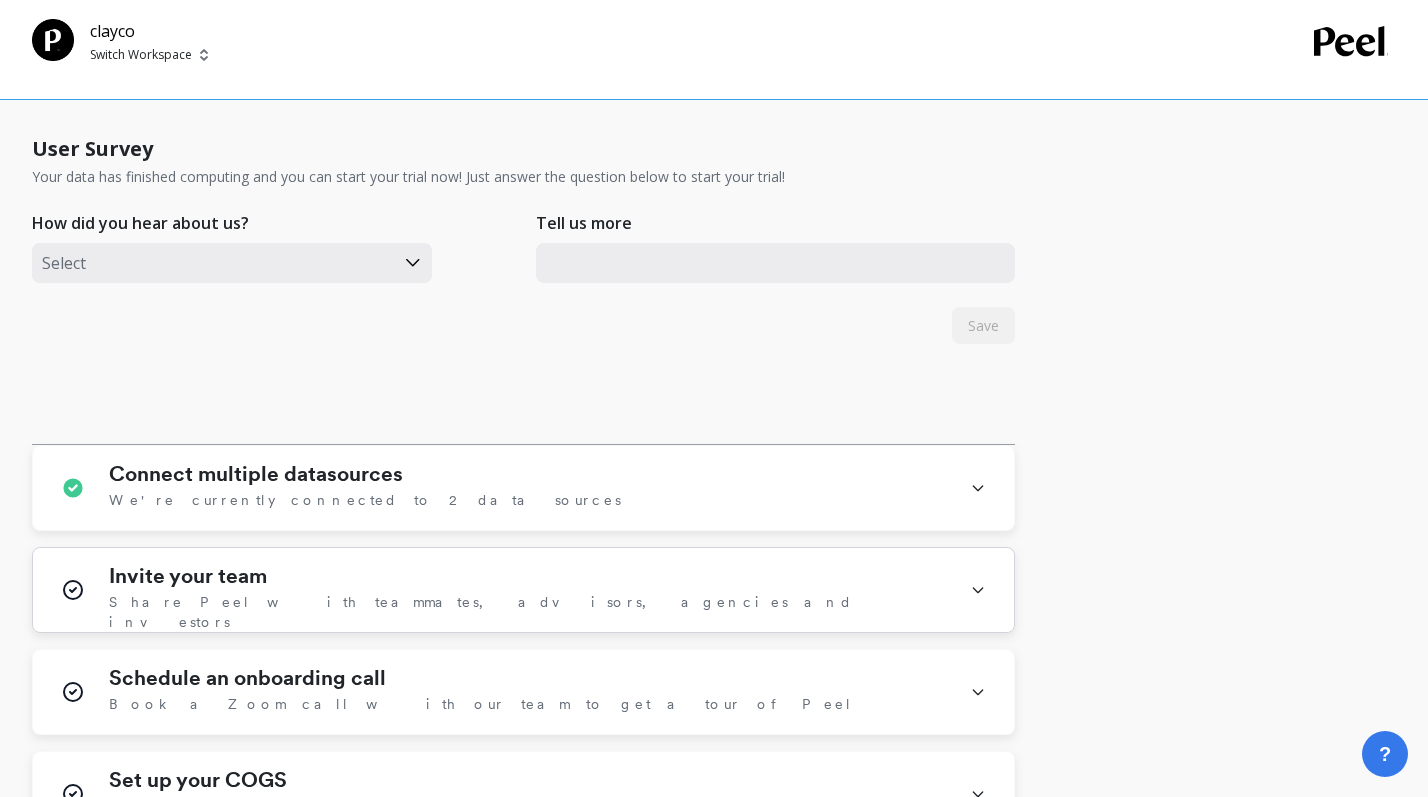scroll, scrollTop: 883, scrollLeft: 0, axis: vertical 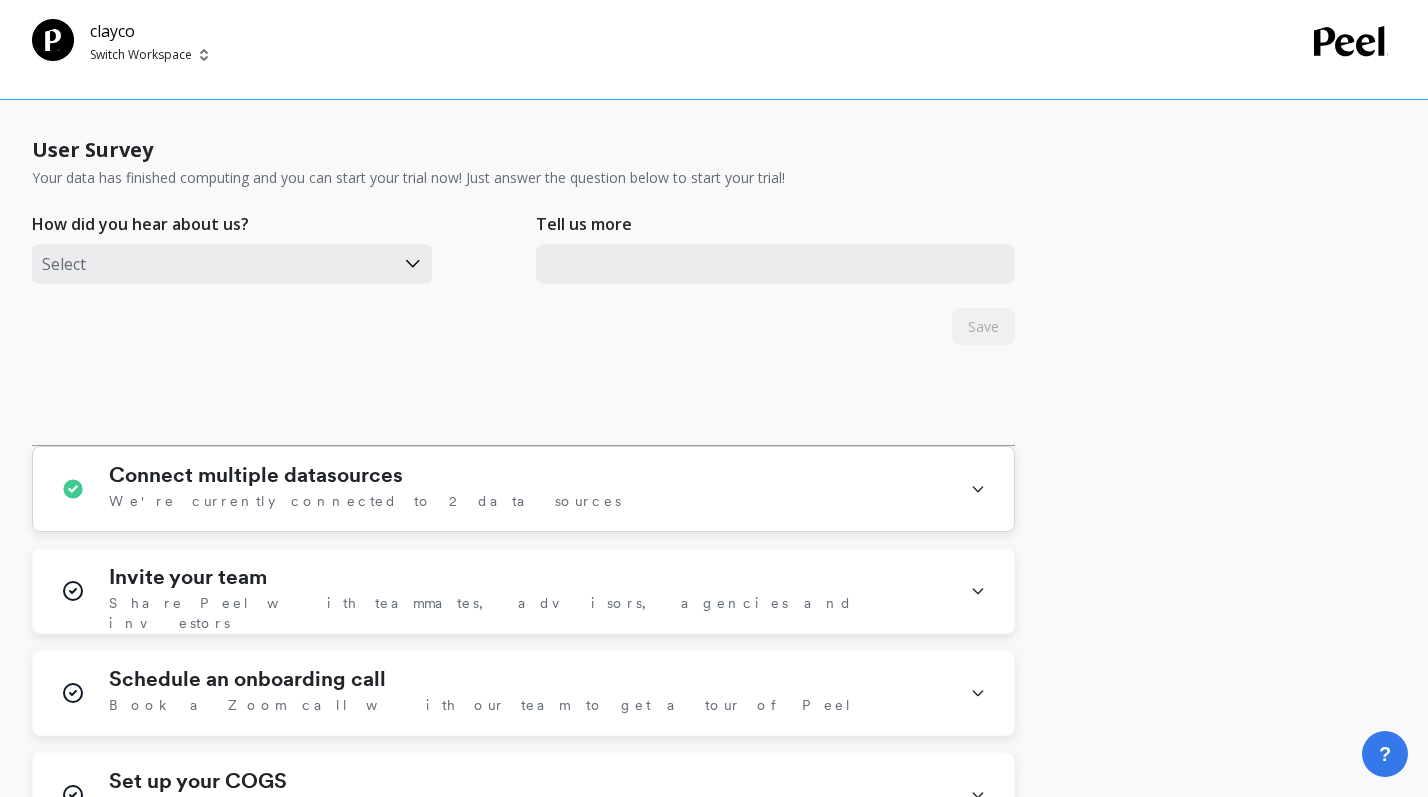 click on "Connect multiple datasources We're currently connected to 2 data sources" at bounding box center (527, 489) 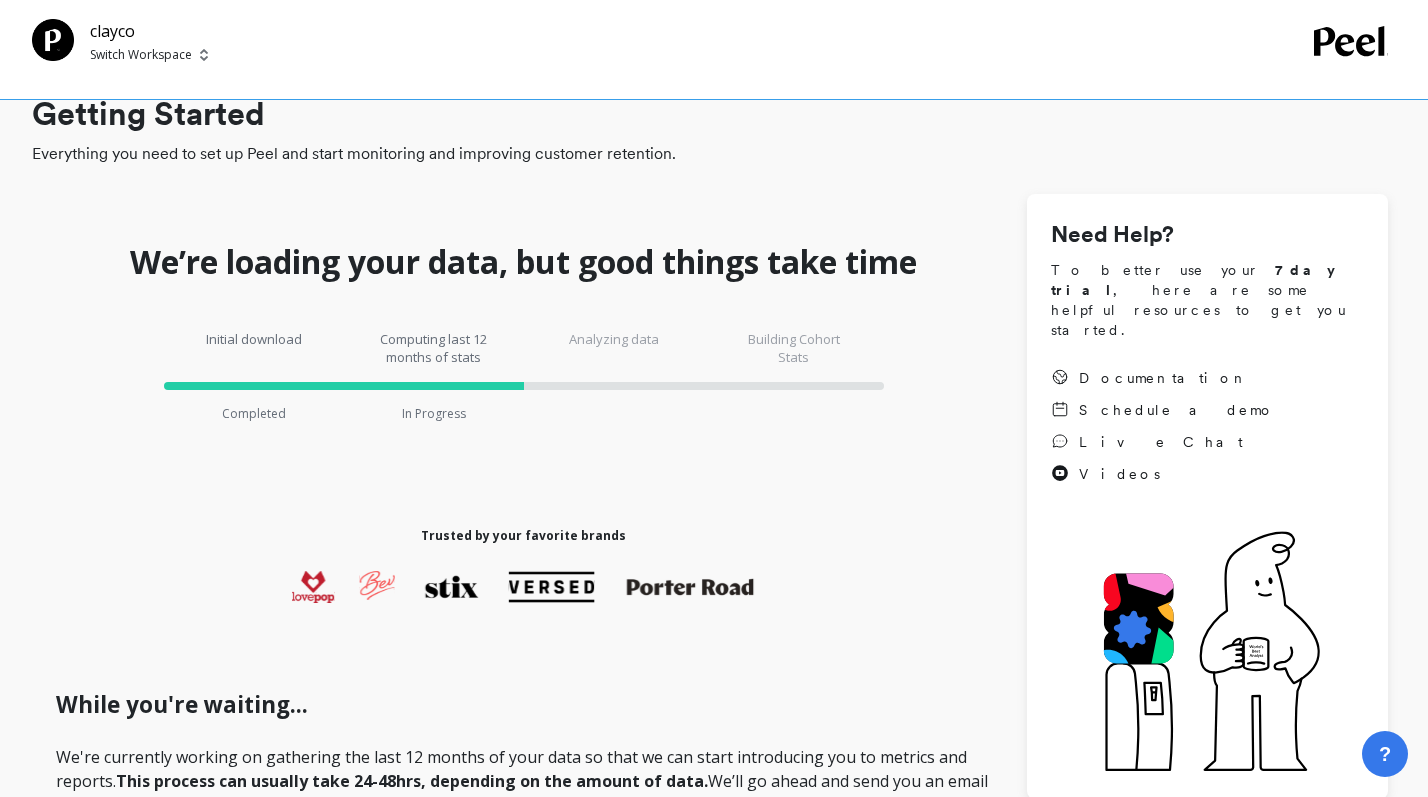 scroll, scrollTop: 0, scrollLeft: 0, axis: both 